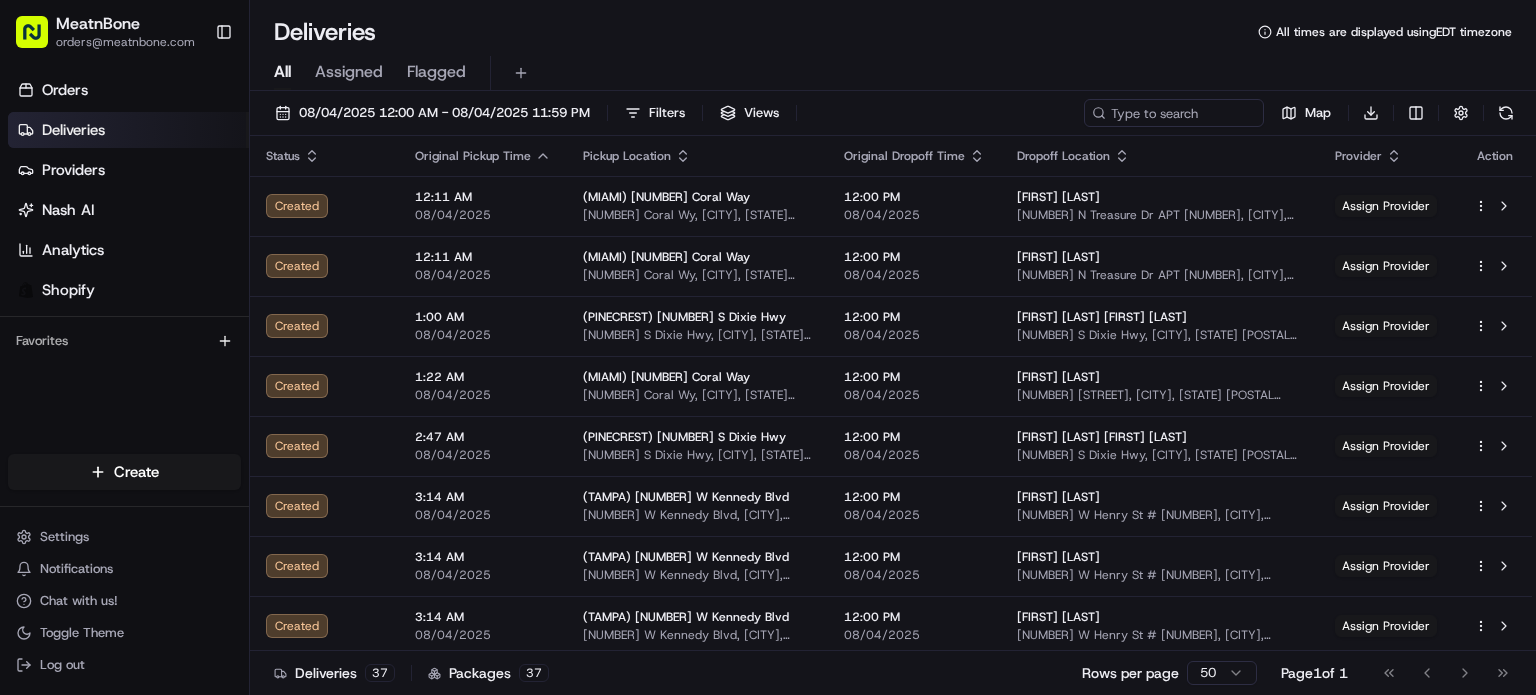 scroll, scrollTop: 0, scrollLeft: 0, axis: both 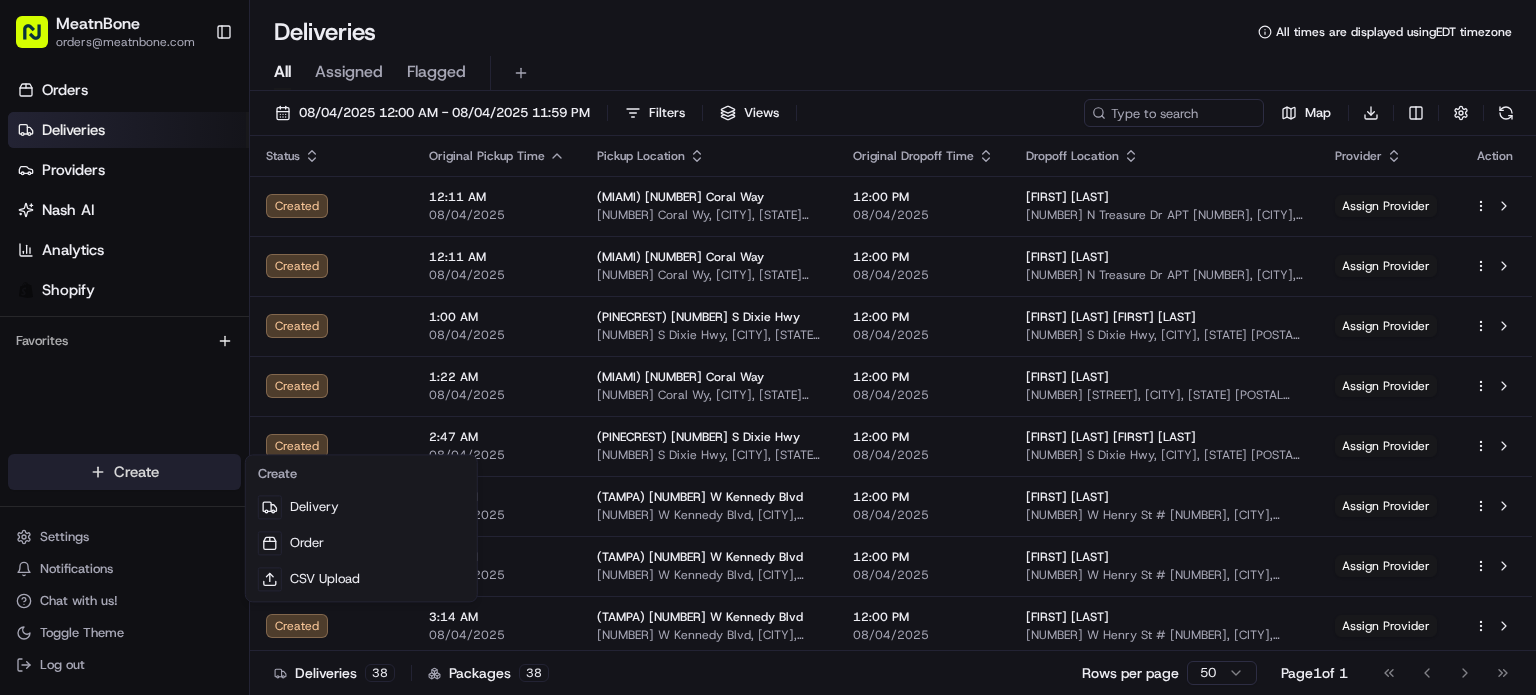 click on "MeatnBone [EMAIL] Toggle Sidebar Orders Deliveries Providers Nash AI Analytics Shopify Favorites Main Menu Members & Organization Organization Users Roles Preferences Customization Tracking Orchestration Automations Dispatch Strategy Locations Pickup Locations Dropoff Locations Billing Billing Refund Requests Integrations Notification Triggers Webhooks API Keys Request Logs Create Settings Notifications Chat with us! Toggle Theme Log out Deliveries All times are displayed using EDT timezone All Assigned Flagged [DATE] [TIME] - [DATE] [TIME] Filters Views Map Download Status Original Pickup Time Pickup Location Original Dropoff Time Dropoff Location Provider Action Created [TIME] [DATE] (MIAMI) [NUMBER] Coral Way [NUMBER] Coral Wy, [CITY], [STATE] [POSTAL CODE], [COUNTRY] [TIME] [DATE] [FIRST] [LAST] [NUMBER] N Treasure Dr APT [NUMBER], [CITY], [STATE] [POSTAL CODE], [COUNTRY] Assign Provider Created [TIME] [DATE] (MIAMI) [NUMBER] Coral Way [NUMBER] Coral Wy, [CITY], [STATE] [POSTAL CODE], [COUNTRY] [TIME]" at bounding box center (768, 347) 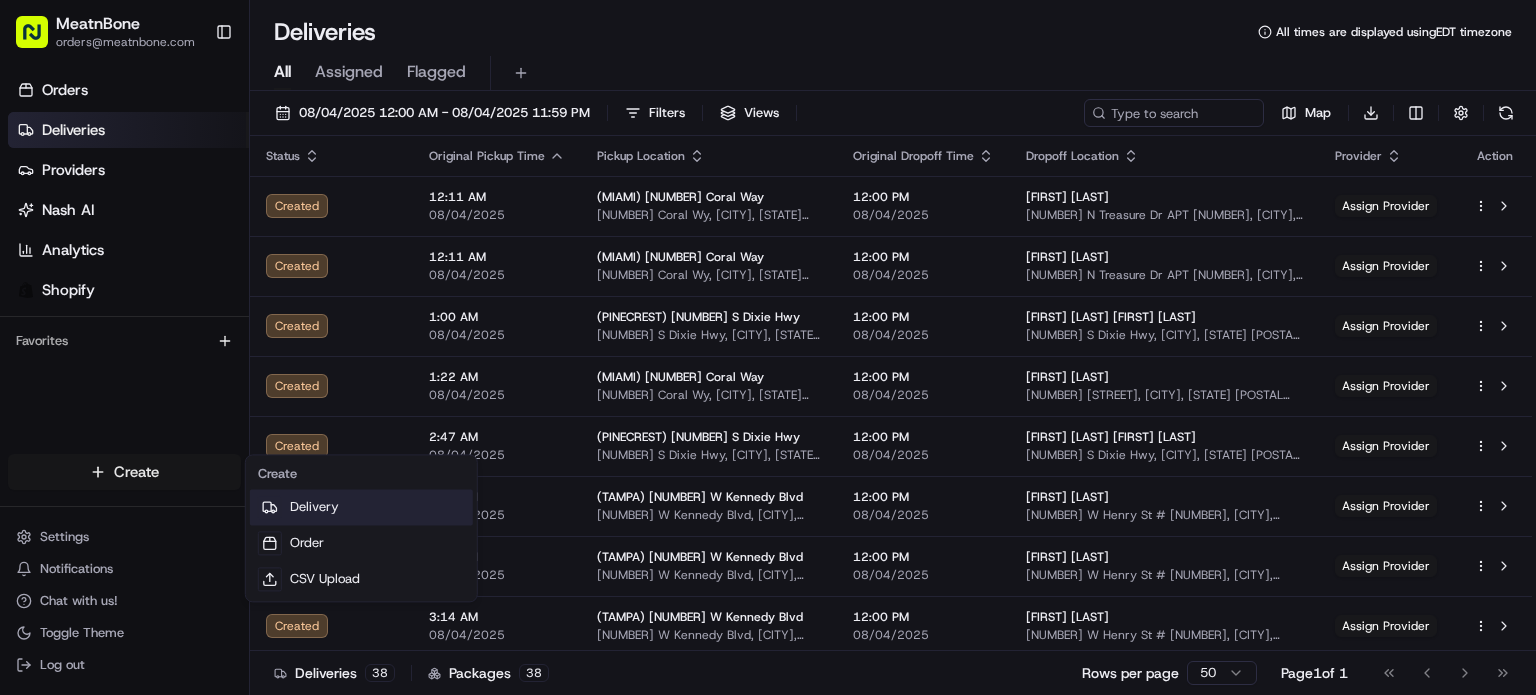 click on "Delivery" at bounding box center [361, 507] 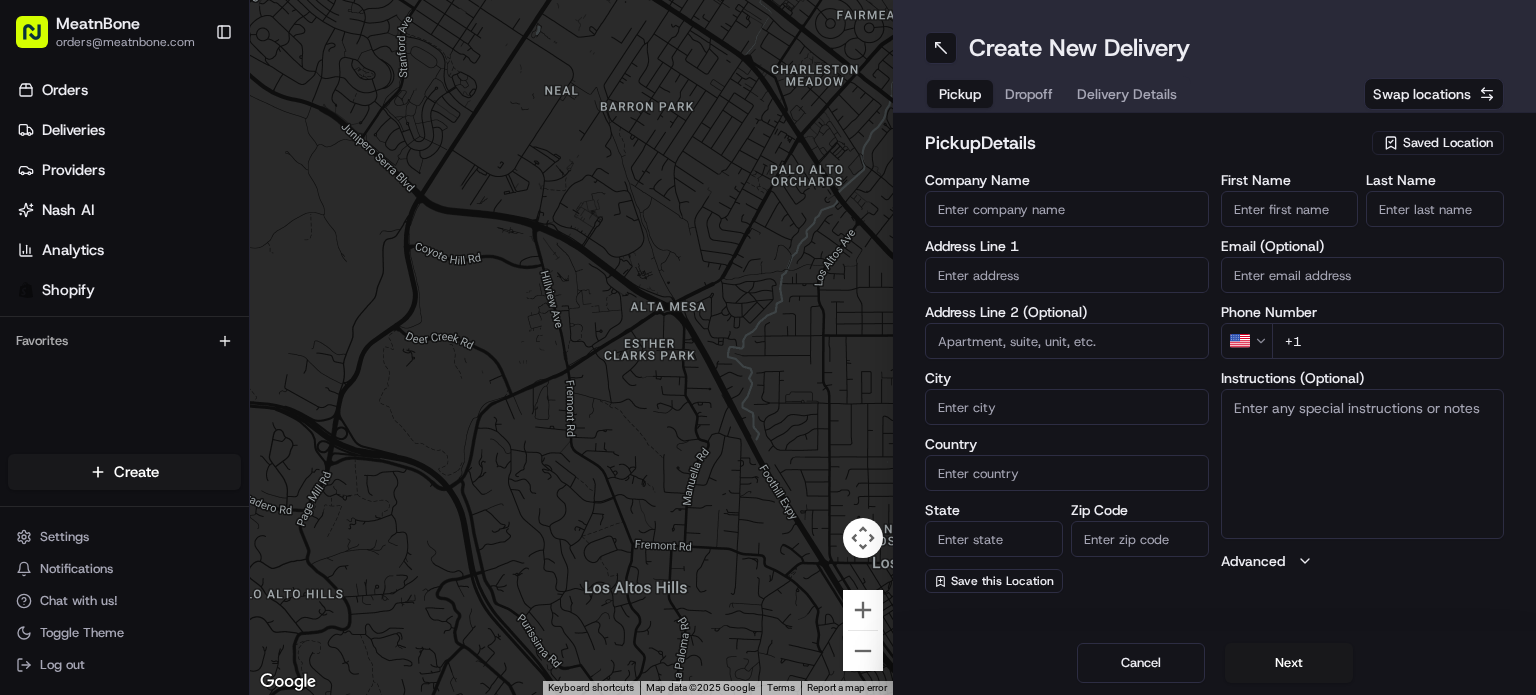click on "Saved Location" at bounding box center (1438, 143) 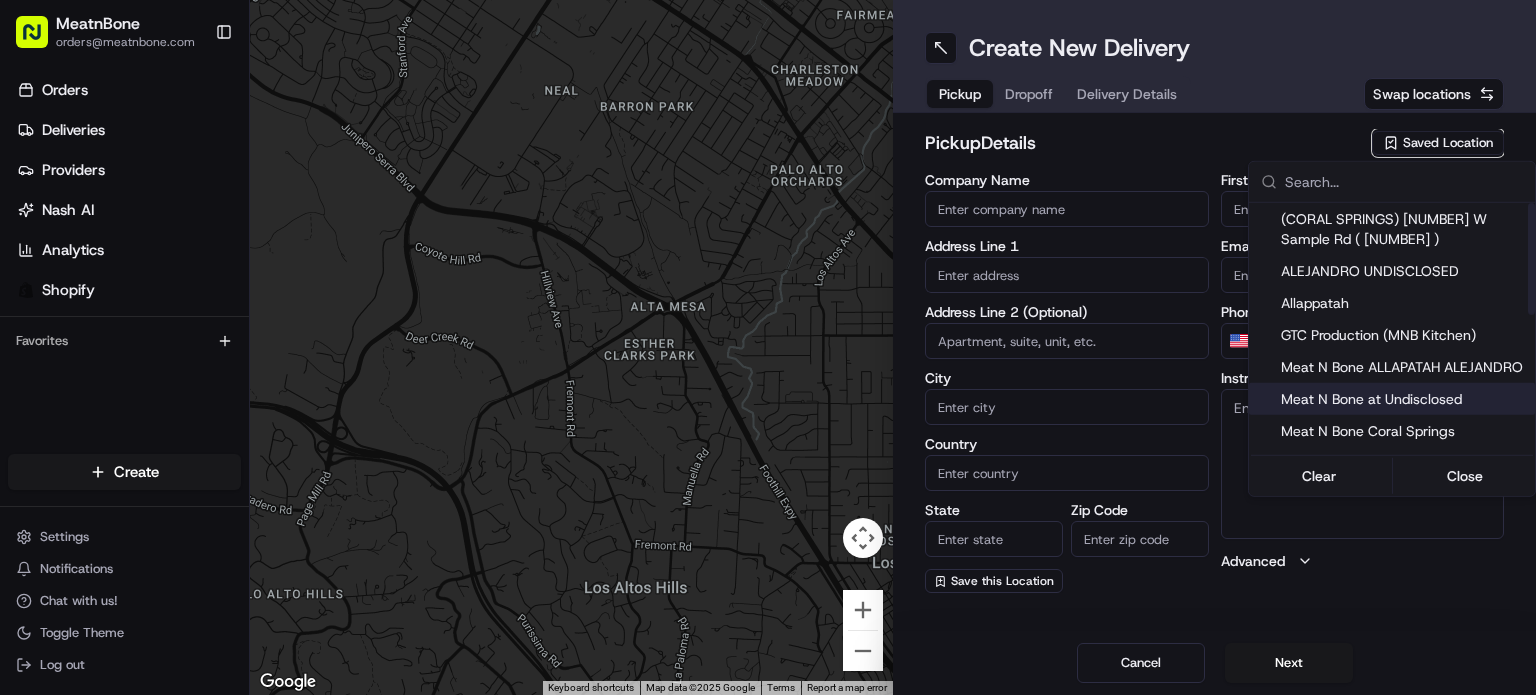 click on "Meat N Bone at Undisclosed" at bounding box center [1404, 399] 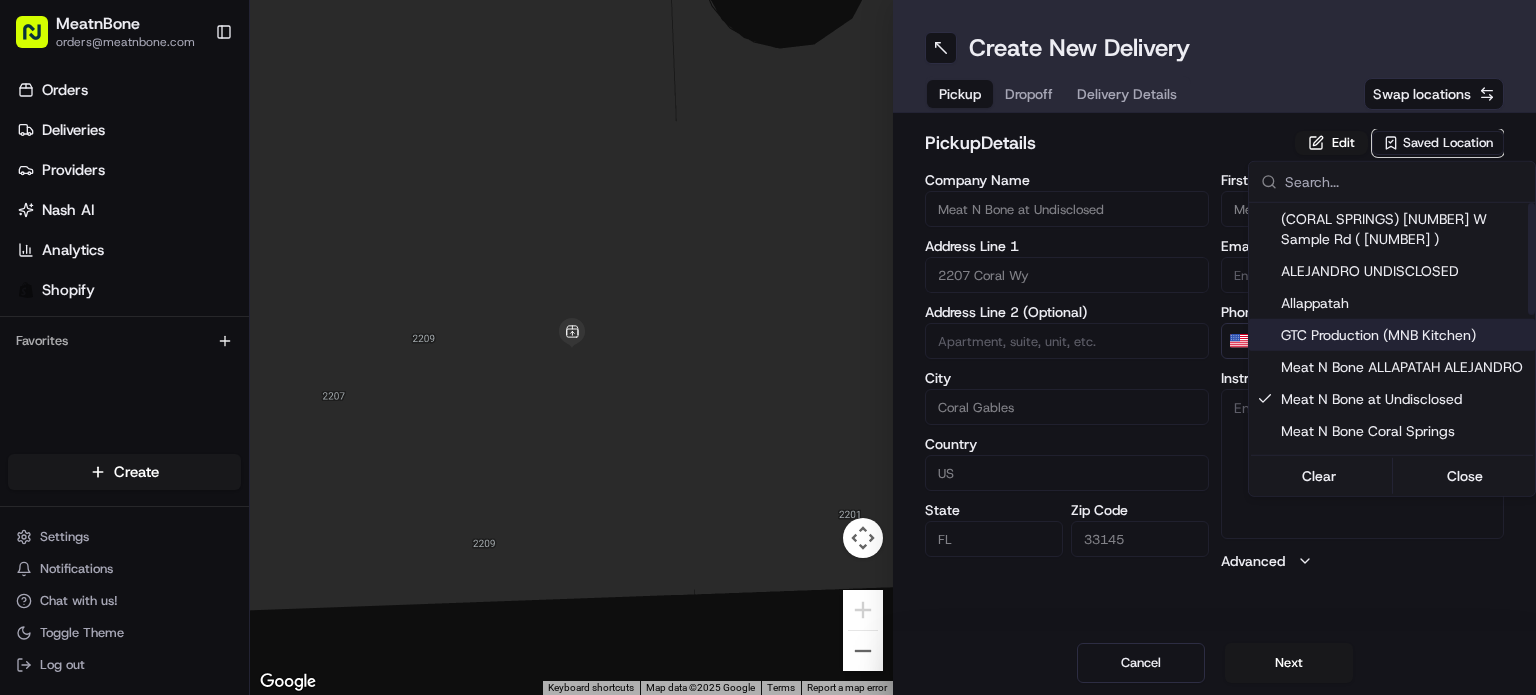 click on "MeatnBone [EMAIL] Toggle Sidebar Orders Deliveries Providers Nash AI Analytics Shopify Favorites Main Menu Members & Organization Organization Users Roles Preferences Customization Tracking Orchestration Automations Dispatch Strategy Locations Pickup Locations Dropoff Locations Billing Billing Refund Requests Integrations Notification Triggers Webhooks API Keys Request Logs Create Settings Notifications Chat with us! Toggle Theme Log out ← Move left → Move right ↑ Move up ↓ Move down + Zoom in - Zoom out Home Jump left by 75% End Jump right by 75% Page Up Jump up by 75% Page Down Jump down by 75% Keyboard shortcuts Map Data Map data ©2025 Google Map data ©2025 Google 2 m Click to toggle between metric and imperial units Terms Report a map error Create New Delivery Pickup Dropoff Delivery Details Swap locations Pickup Details Edit Saved Location Company Name Meat N Bone at Undisclosed Address Line 1 [NUMBER] Coral Wy Address Line 2 (Optional) City Coral Gables Country US" at bounding box center (768, 347) 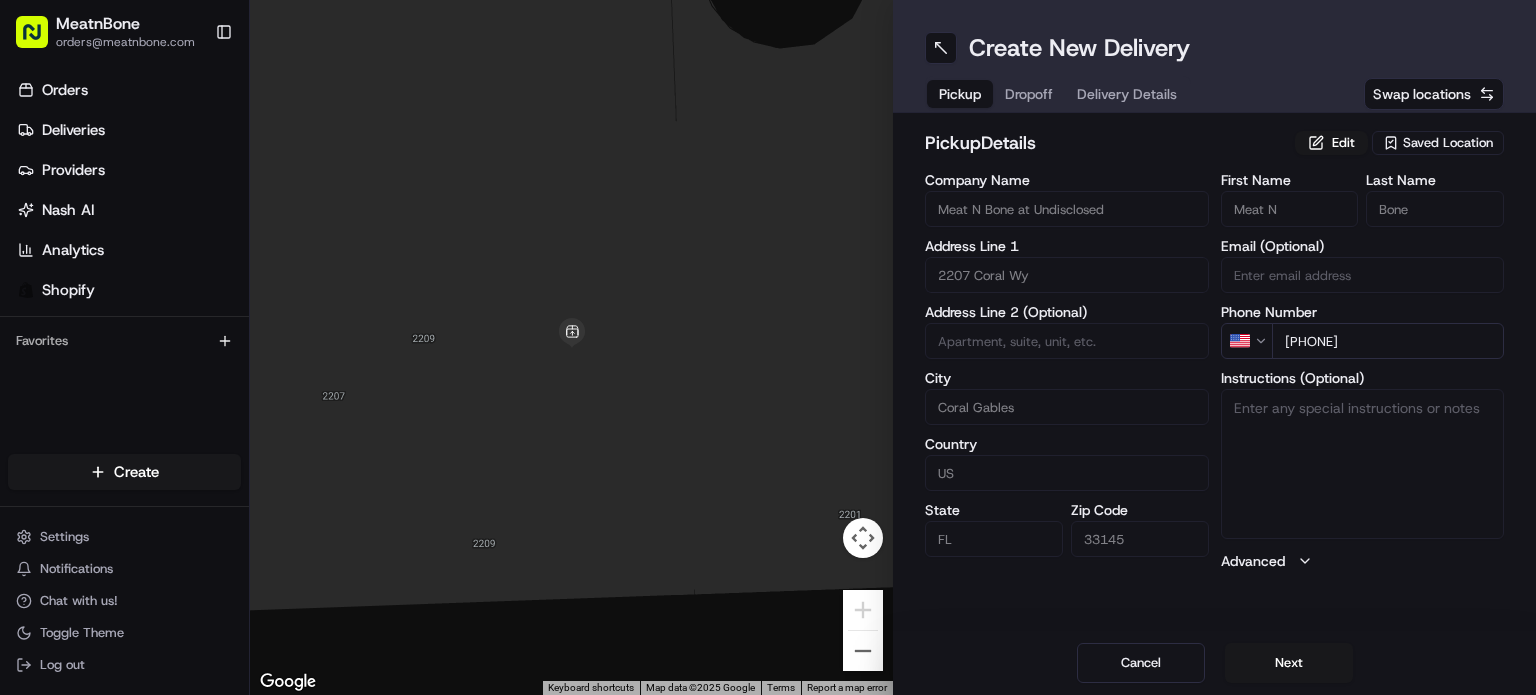 click on "Dropoff" at bounding box center (1029, 94) 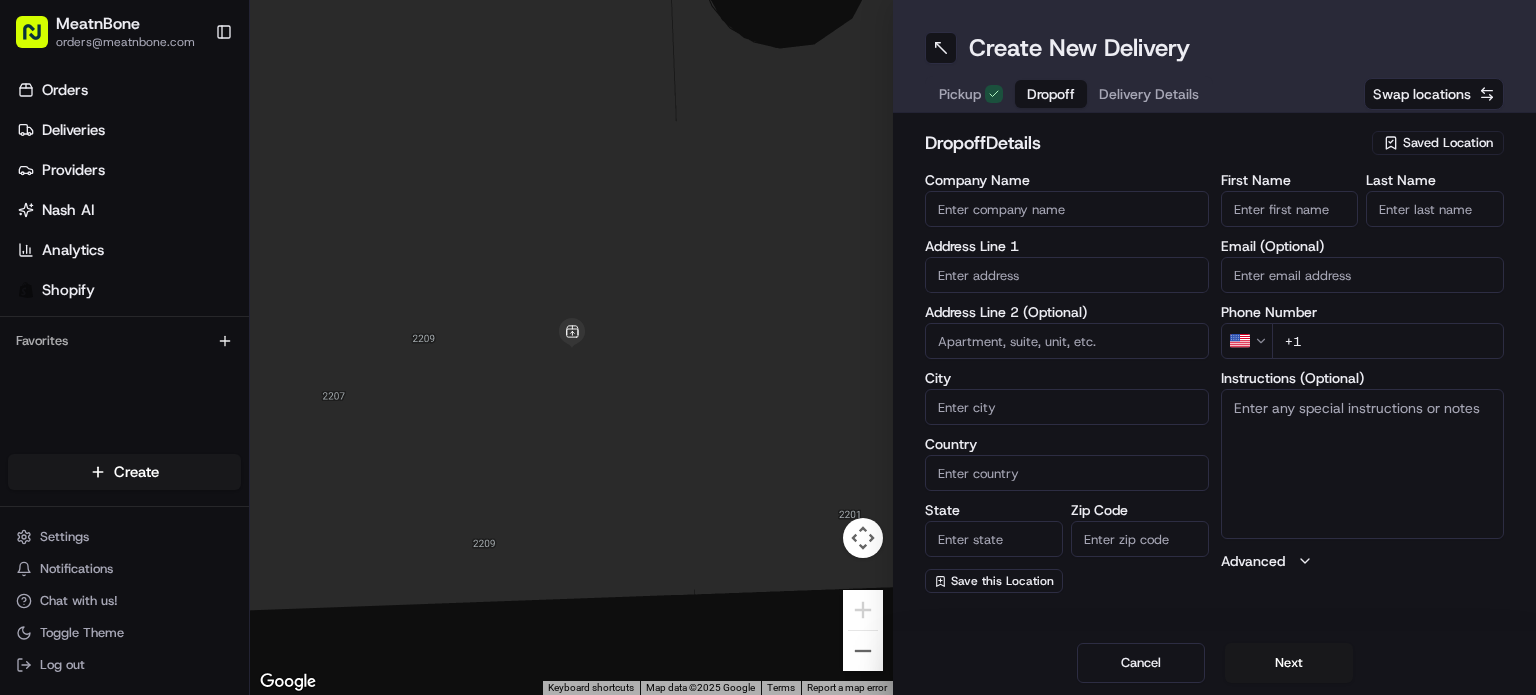 click on "Saved Location" at bounding box center (1448, 143) 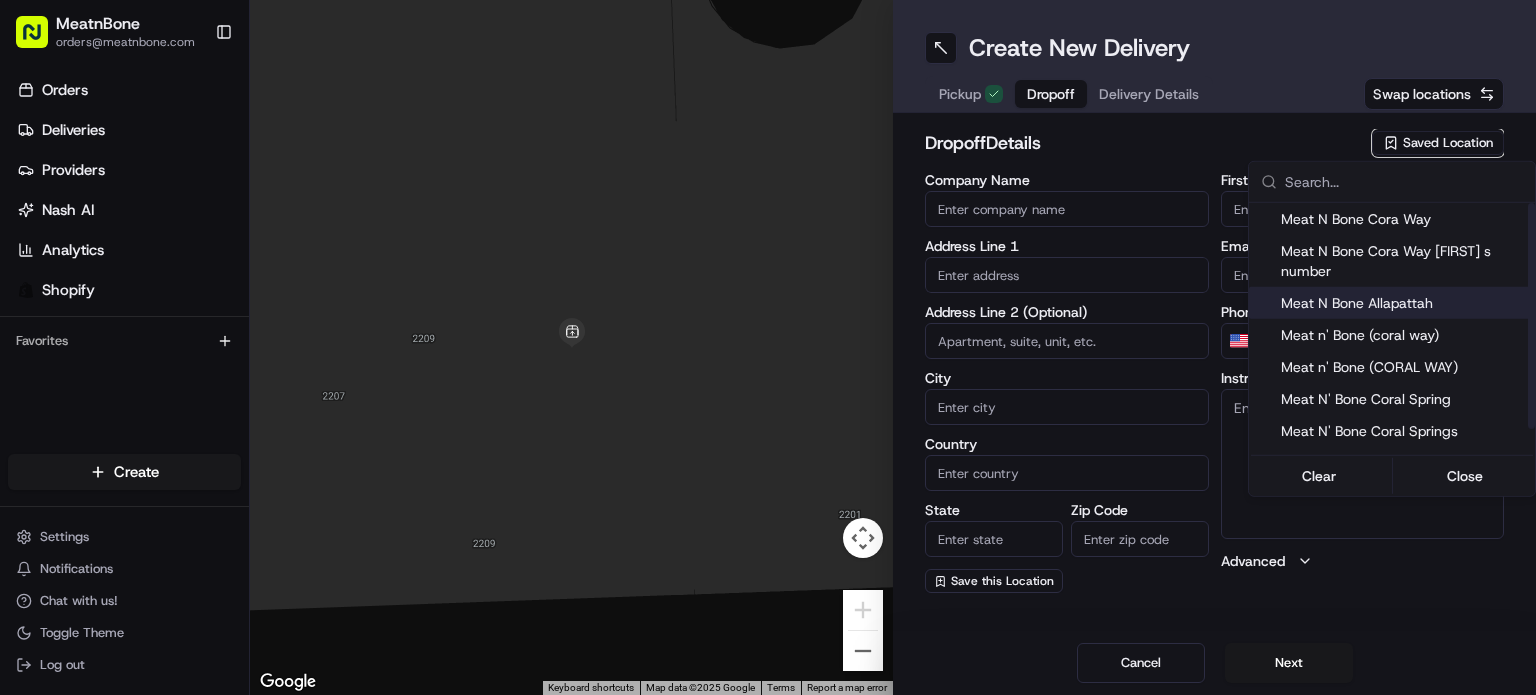 click on "Meat N Bone Allapattah" at bounding box center [1404, 303] 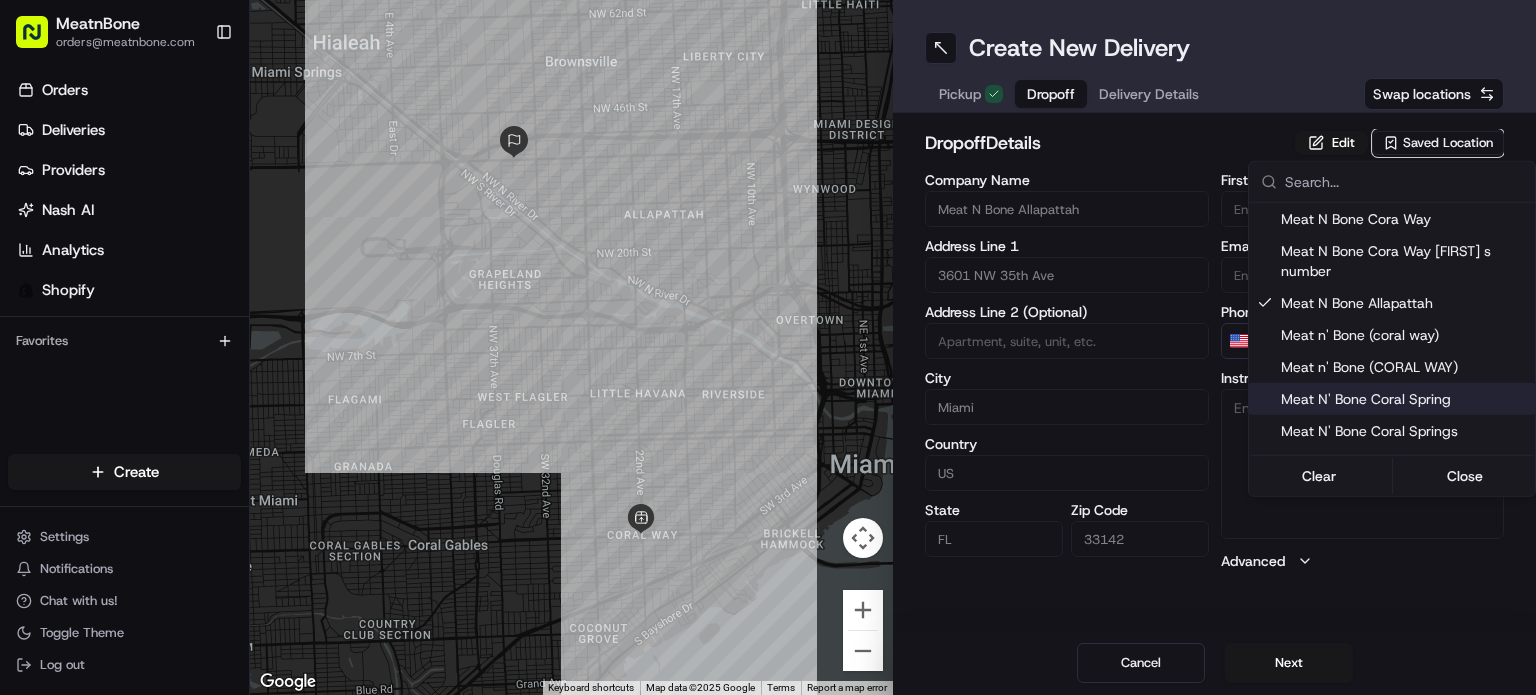 click on "MeatnBone [EMAIL] Toggle Sidebar Orders Deliveries Providers Nash AI Analytics Shopify Favorites Main Menu Members & Organization Organization Users Roles Preferences Customization Tracking Orchestration Automations Dispatch Strategy Locations Pickup Locations Dropoff Locations Billing Billing Refund Requests Integrations Notification Triggers Webhooks API Keys Request Logs Create Settings Notifications Chat with us! Toggle Theme Log out ← Move left → Move right ↑ Move up ↓ Move down + Zoom in - Zoom out Home Jump left by 75% End Jump right by 75% Page Up Jump up by 75% Page Down Jump down by 75% Keyboard shortcuts Map Data Map data ©2025 Google Map data ©2025 Google 1 km Click to toggle between metric and imperial units Terms Report a map error Create New Delivery Pickup Dropoff Delivery Details Swap locations dropoff Details Edit Saved Location Company Name Meat N Bone Allapattah Address Line 1 [NUMBER] NW [STREET] Ave Address Line 2 (Optional) City Miami Country US State" at bounding box center [768, 347] 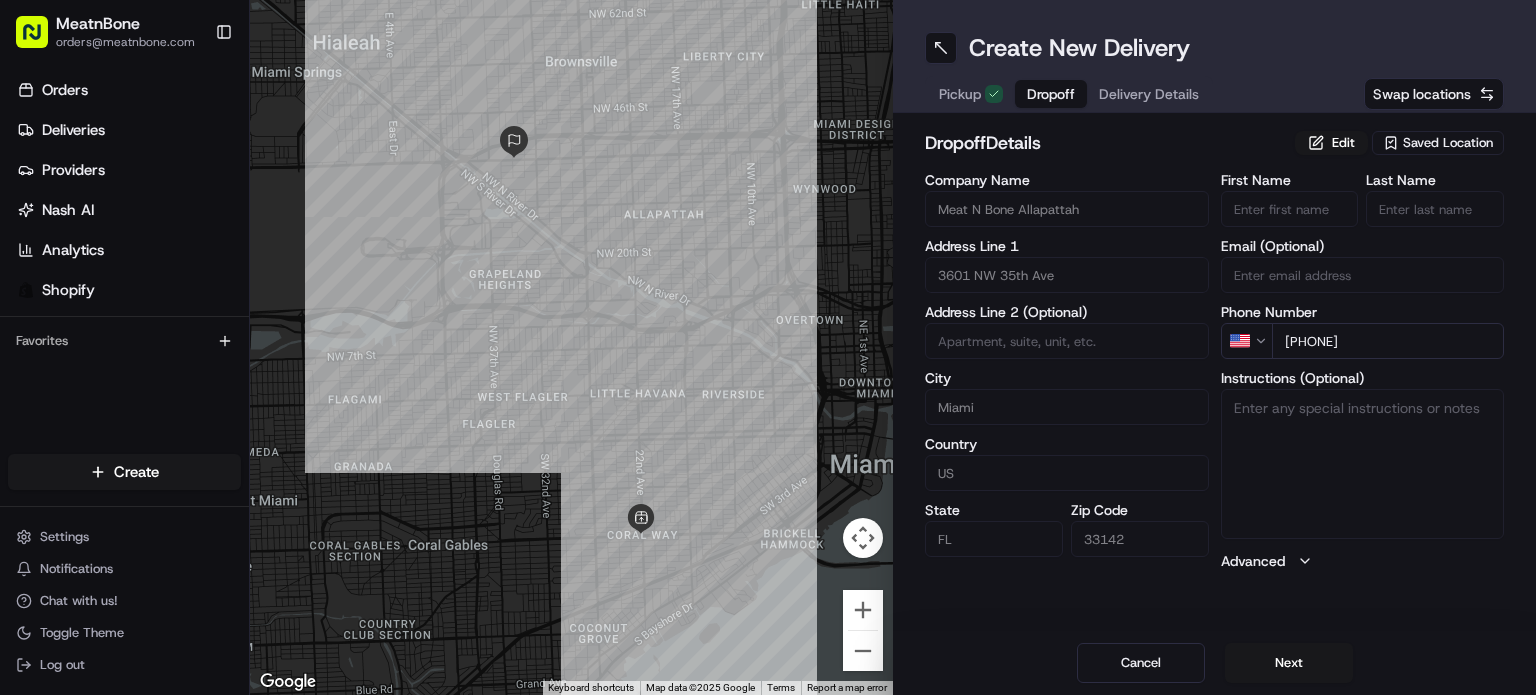 click on "Delivery Details" at bounding box center [1149, 94] 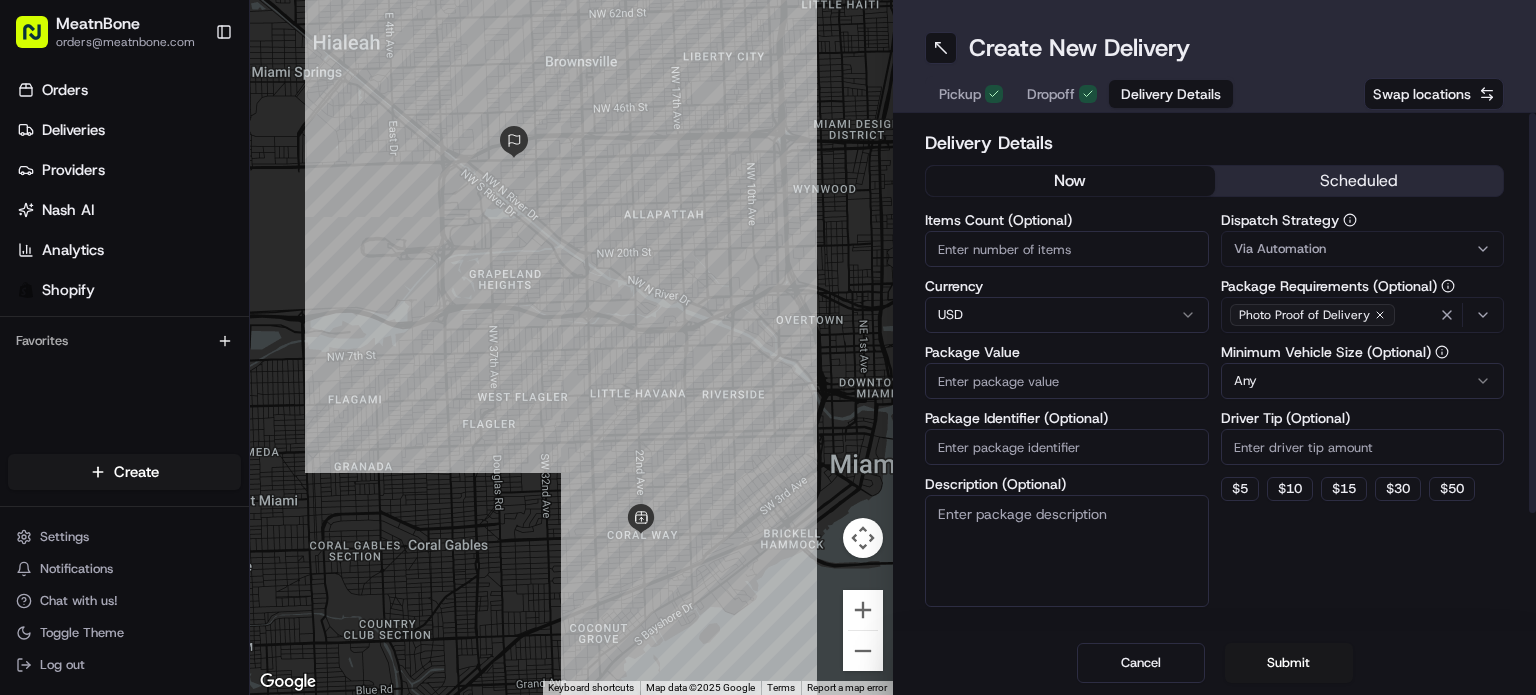 click on "Items Count (Optional)" at bounding box center (1067, 249) 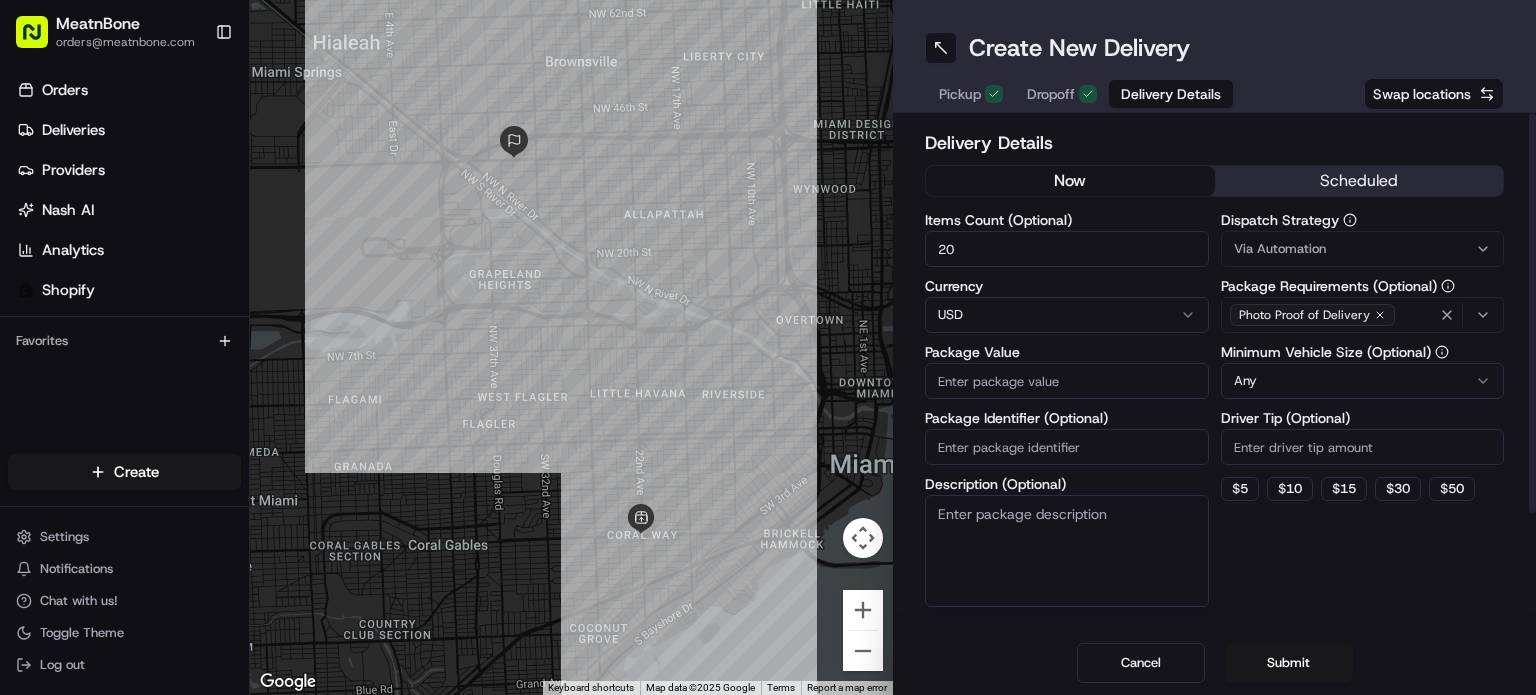 type on "20" 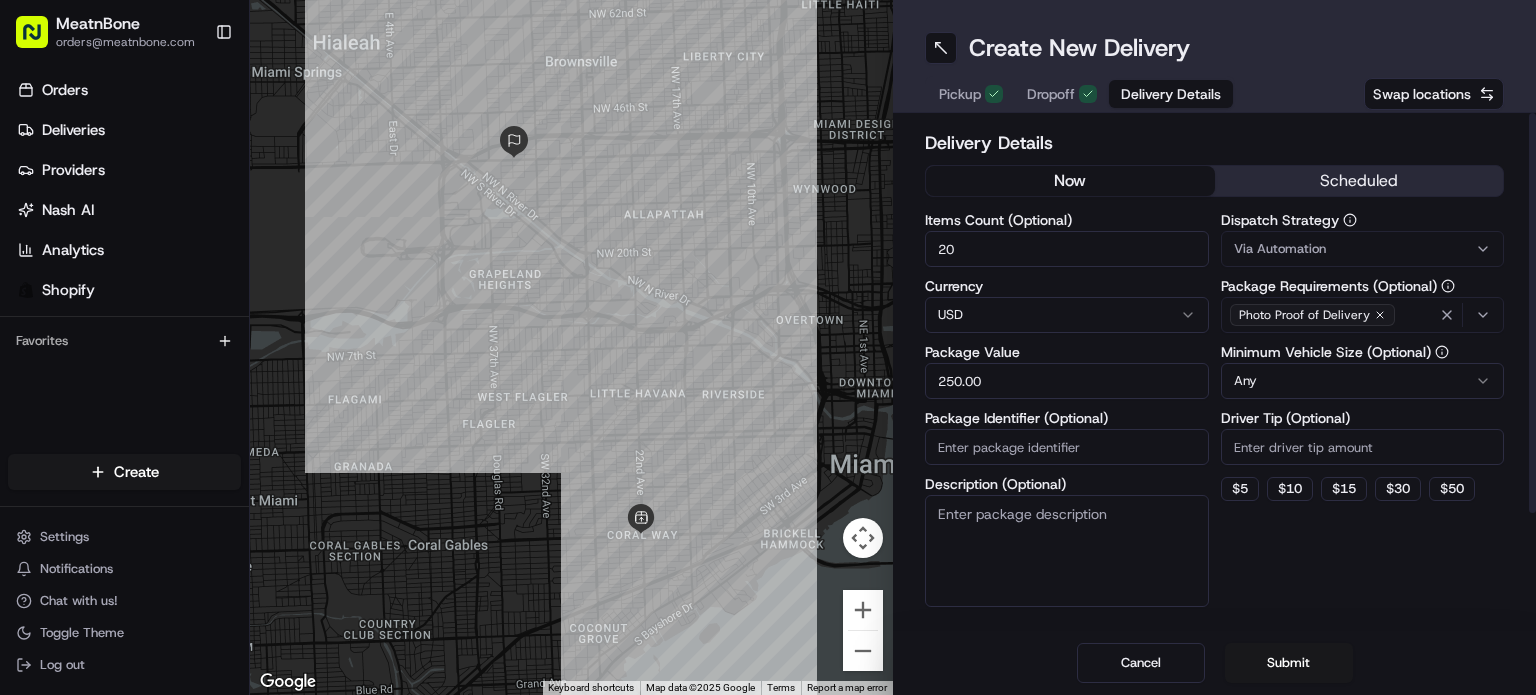 type on "250.00" 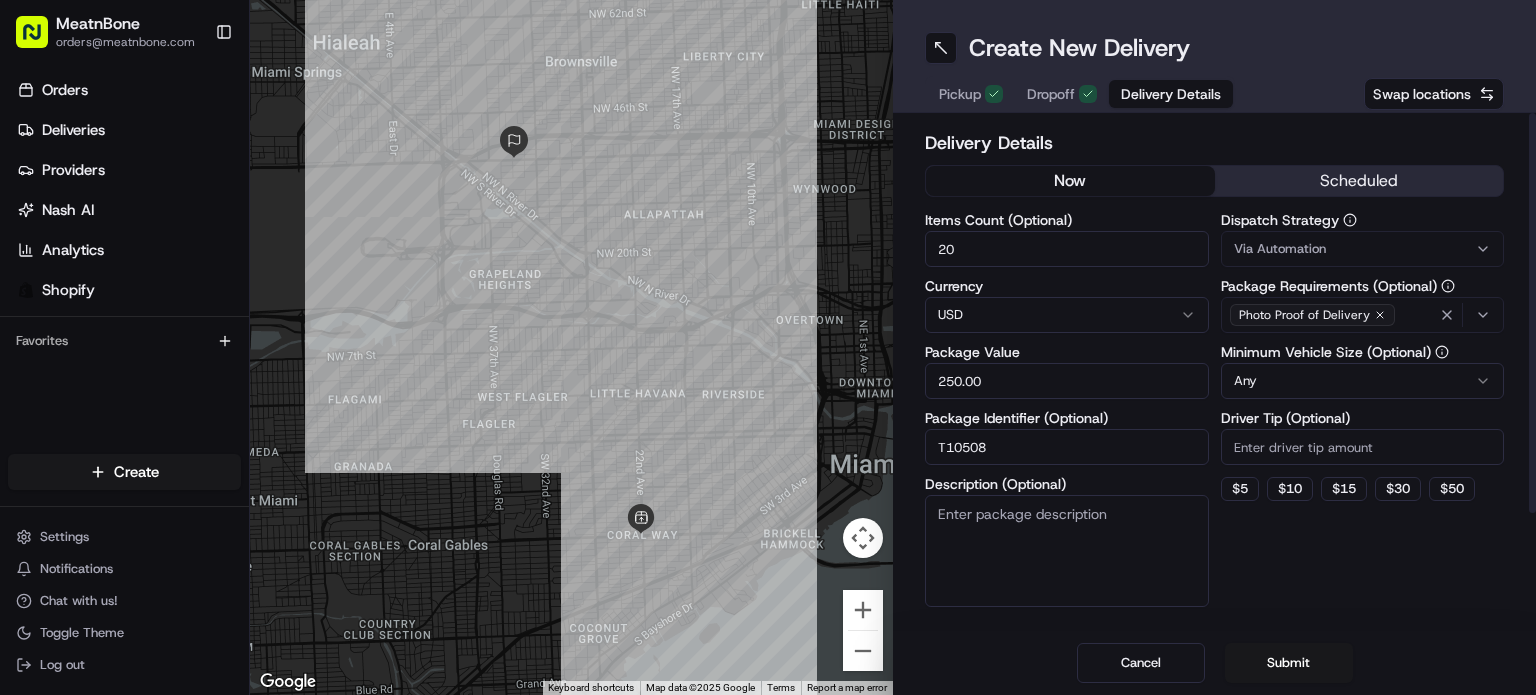 type on "T10508" 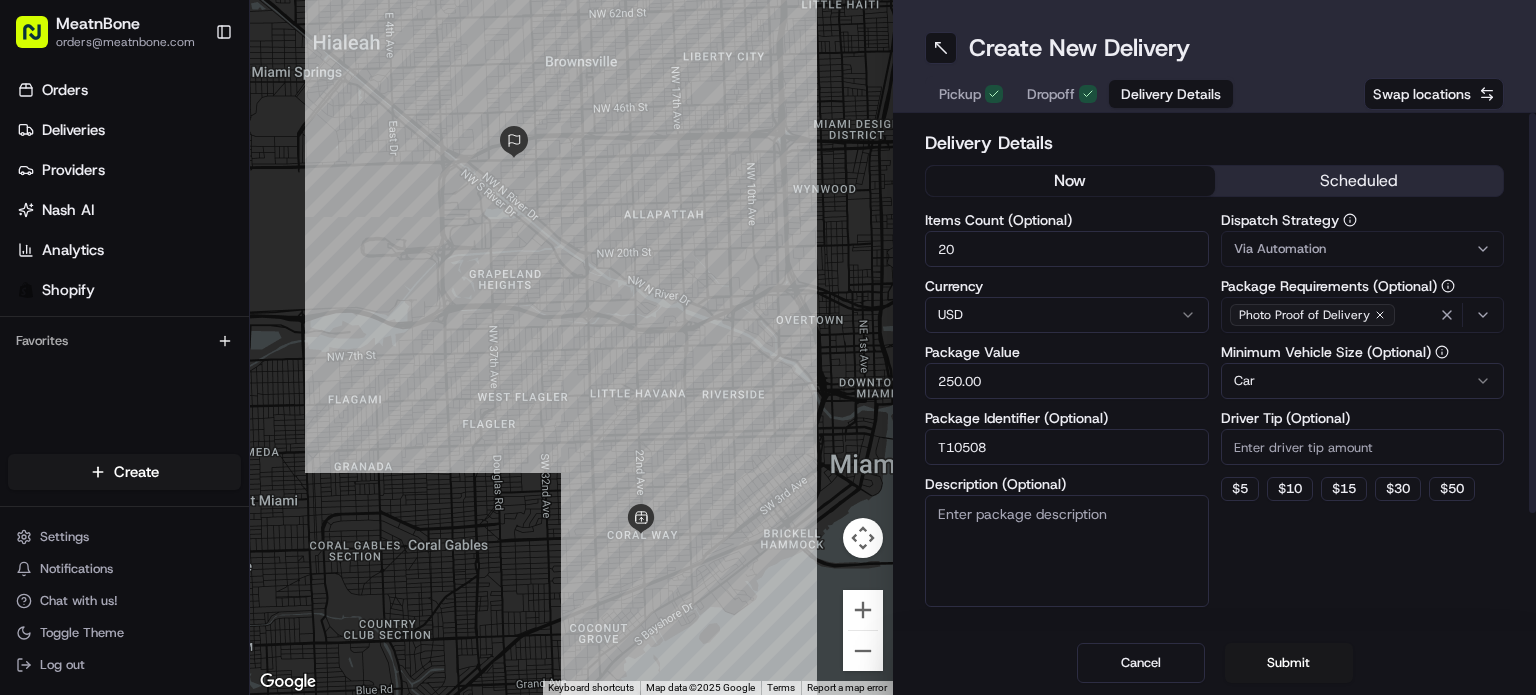 click on "Dispatch Strategy Via Automation Package Requirements (Optional) Photo Proof of Delivery Minimum Vehicle Size (Optional) Car Driver Tip (Optional) $ 5 $ 10 $ 15 $ 30 $ 50" at bounding box center [1363, 410] 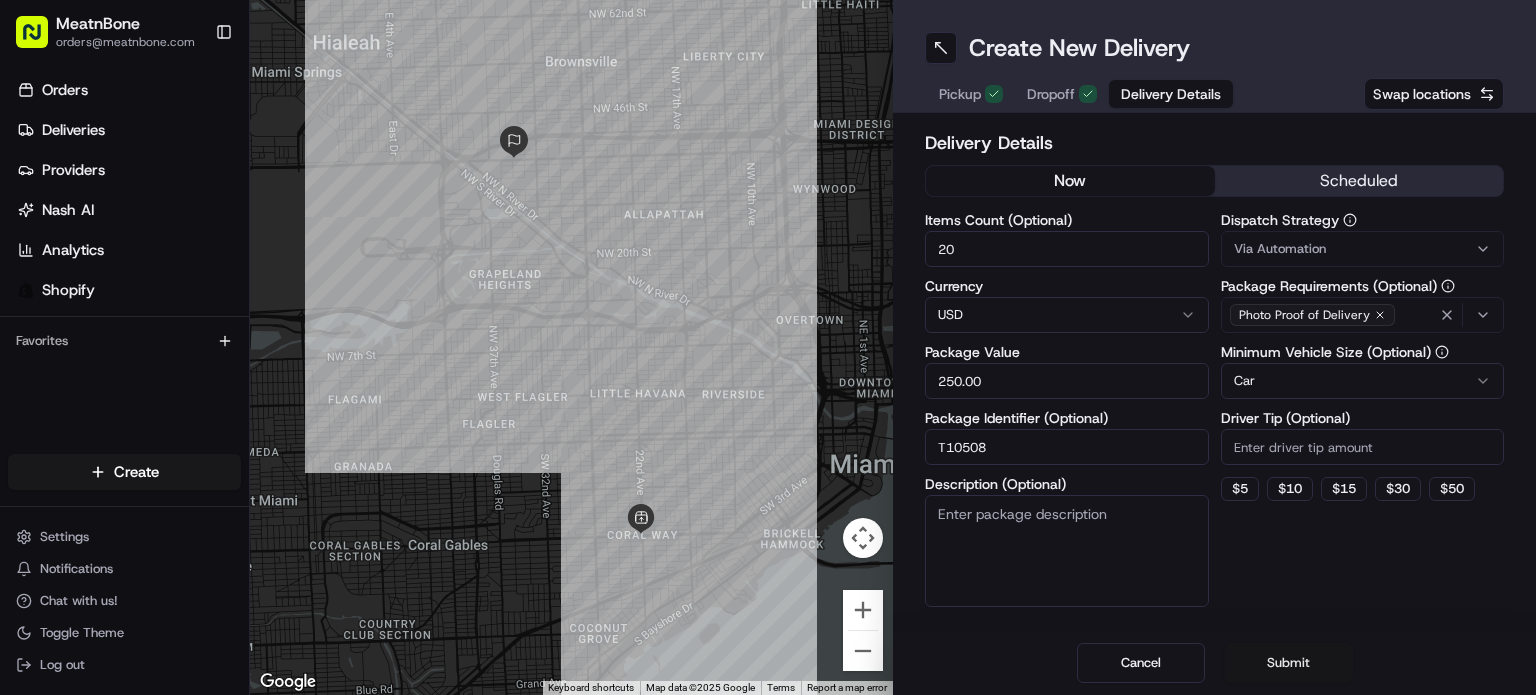 click on "Submit" at bounding box center [1289, 663] 